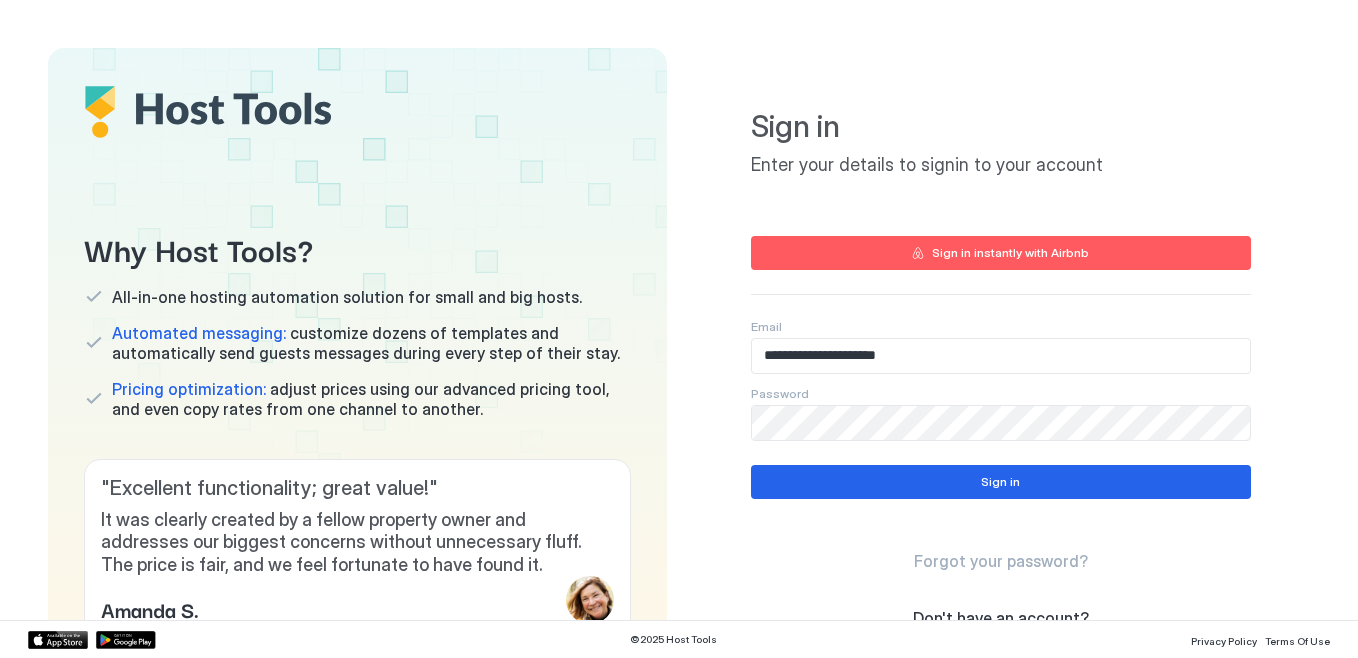scroll, scrollTop: 0, scrollLeft: 0, axis: both 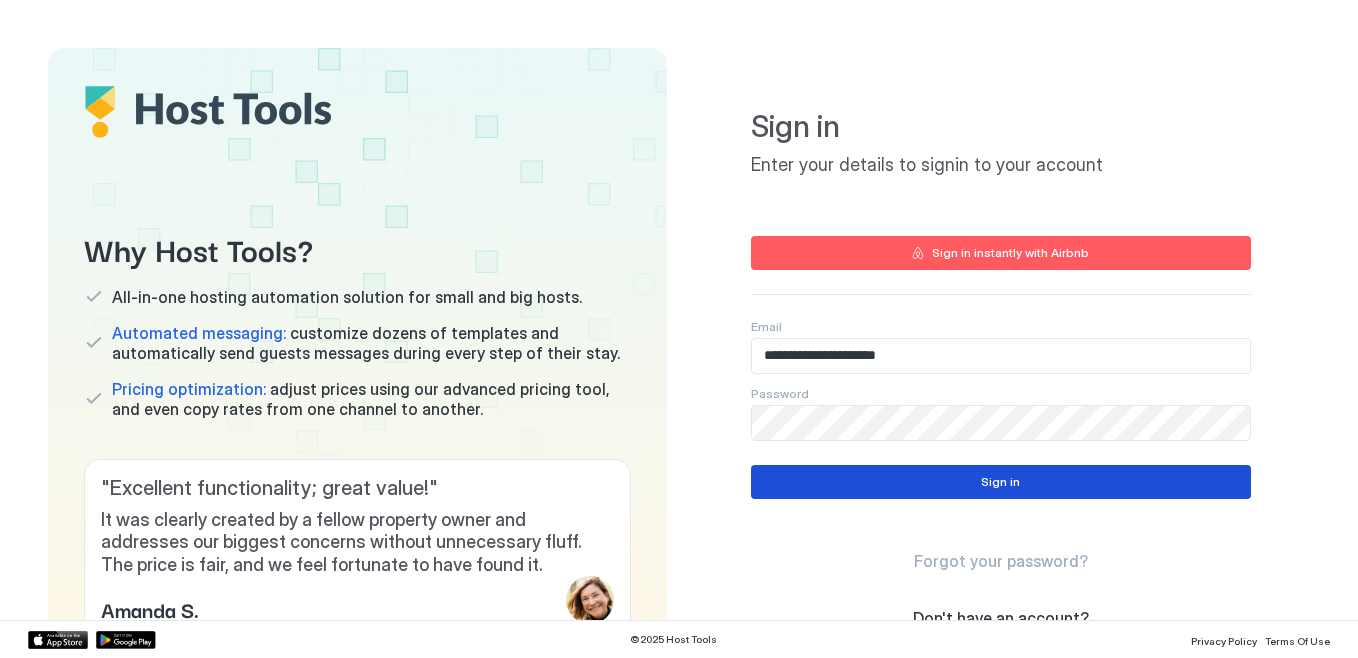 click on "Sign in" at bounding box center [1000, 482] 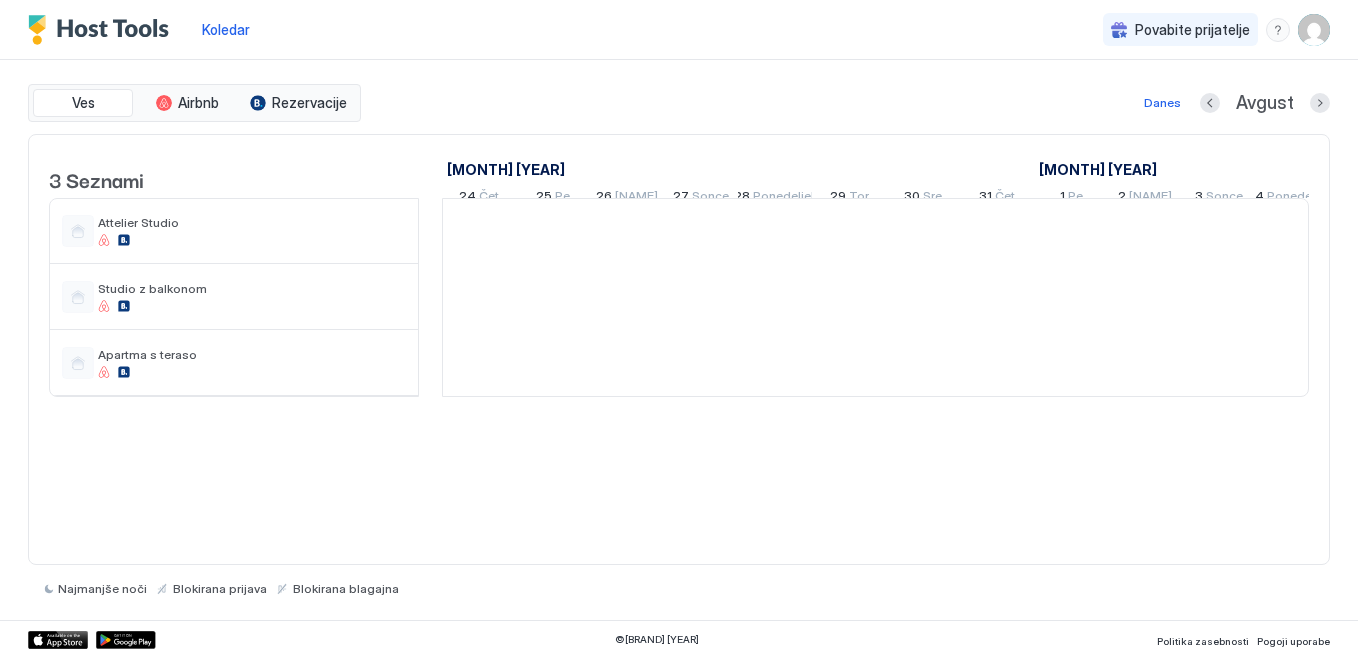 scroll, scrollTop: 0, scrollLeft: 1111, axis: horizontal 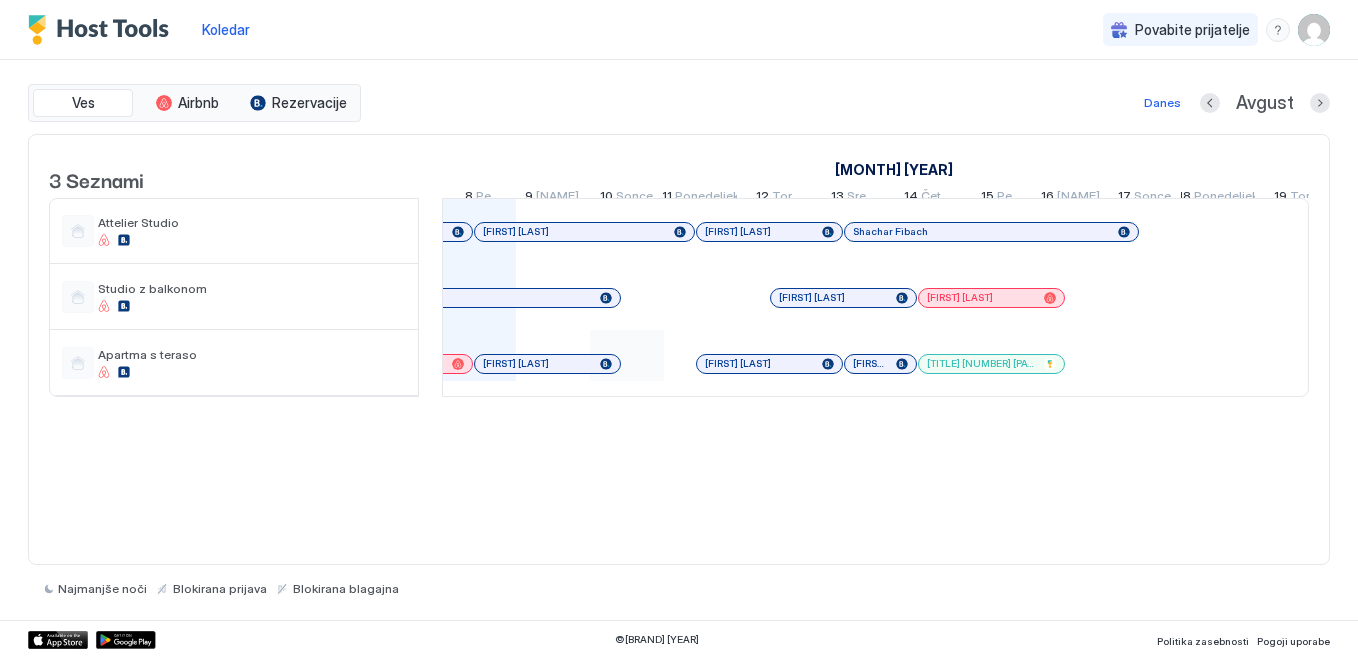 drag, startPoint x: 551, startPoint y: 349, endPoint x: 616, endPoint y: 354, distance: 65.192024 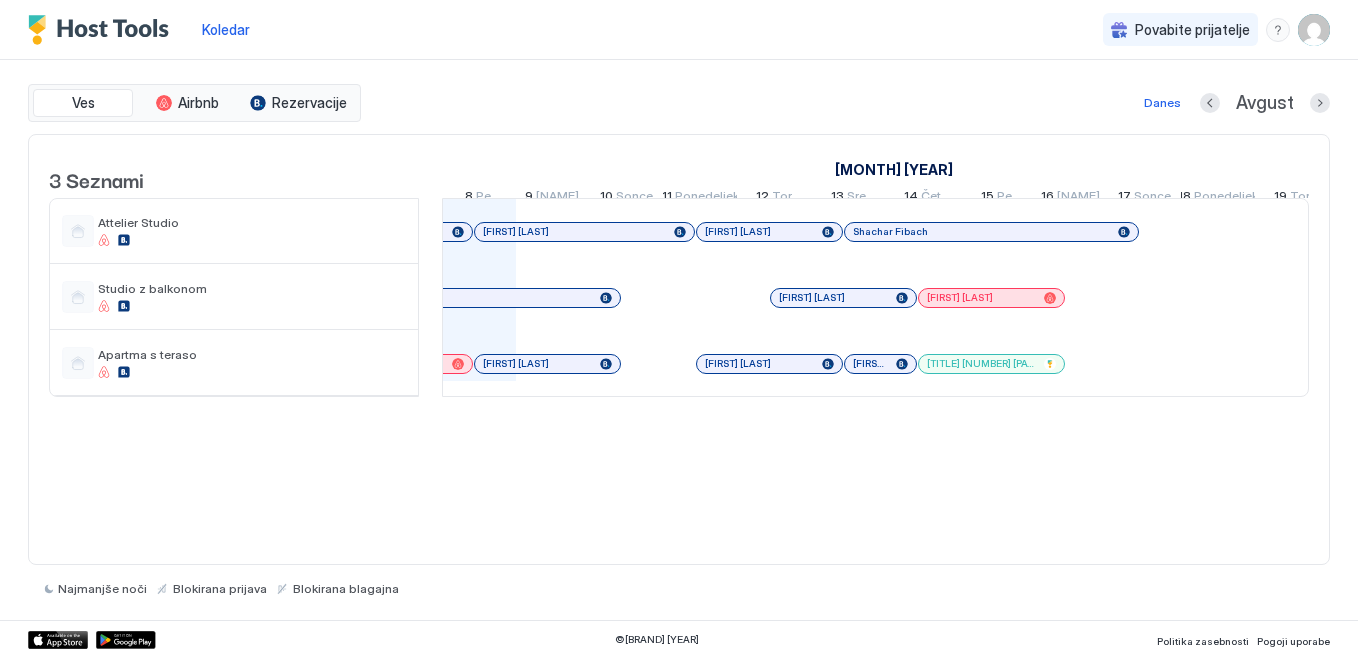 scroll, scrollTop: 0, scrollLeft: 1261, axis: horizontal 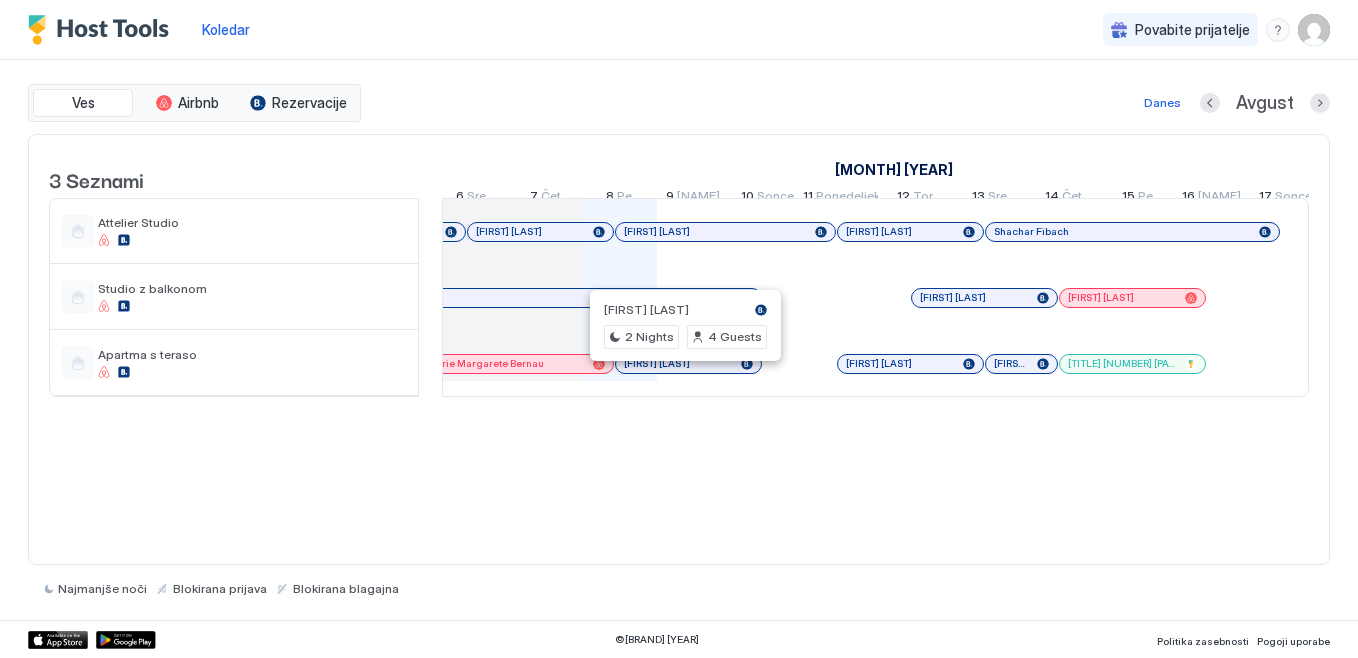 click at bounding box center [679, 364] 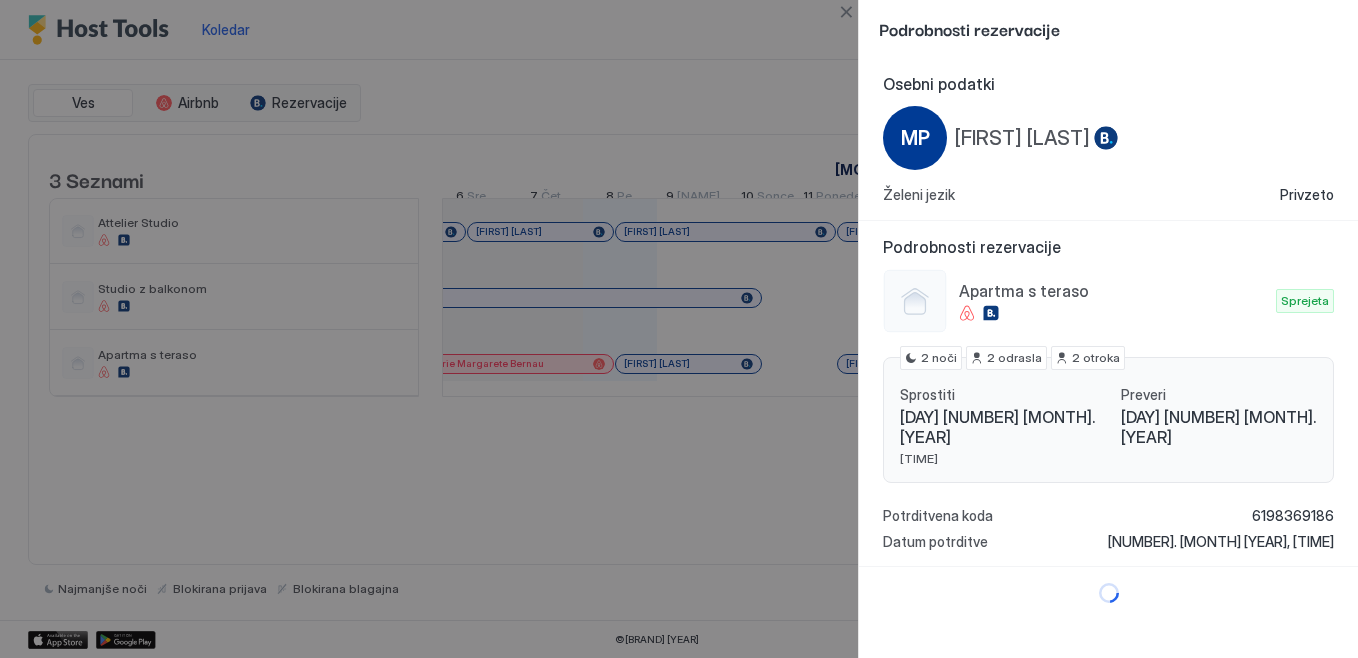 click at bounding box center (679, 329) 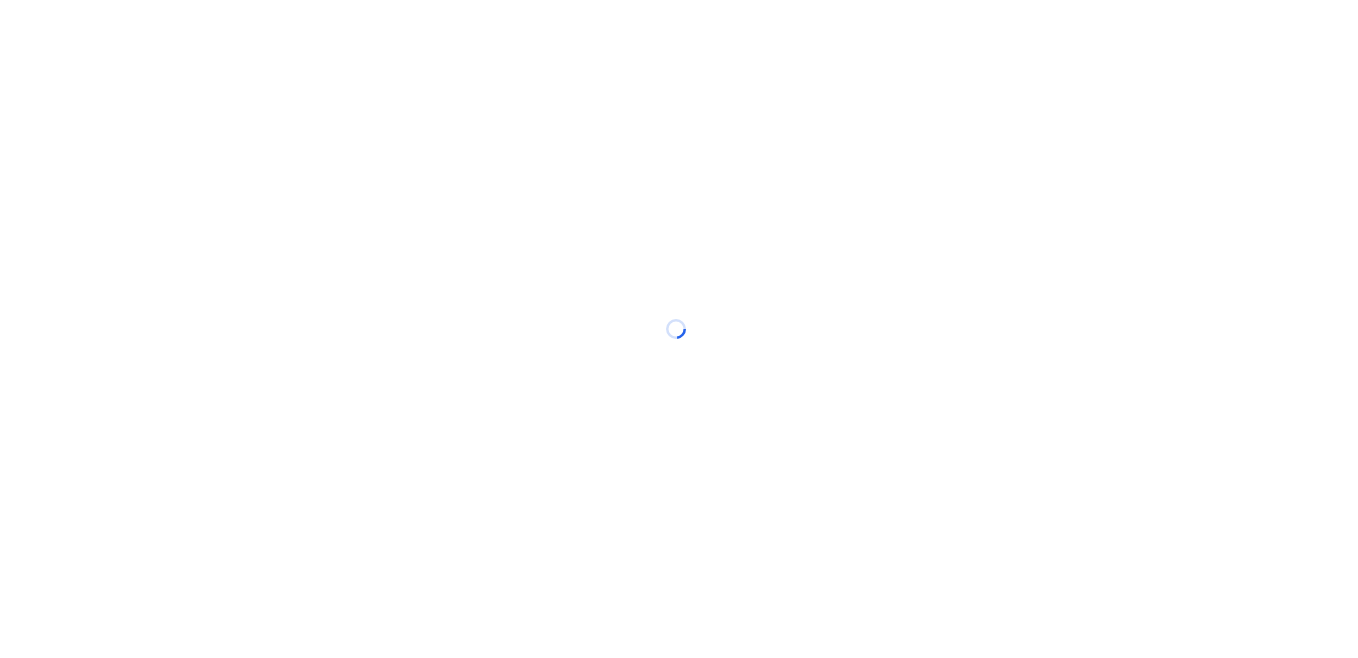 scroll, scrollTop: 0, scrollLeft: 0, axis: both 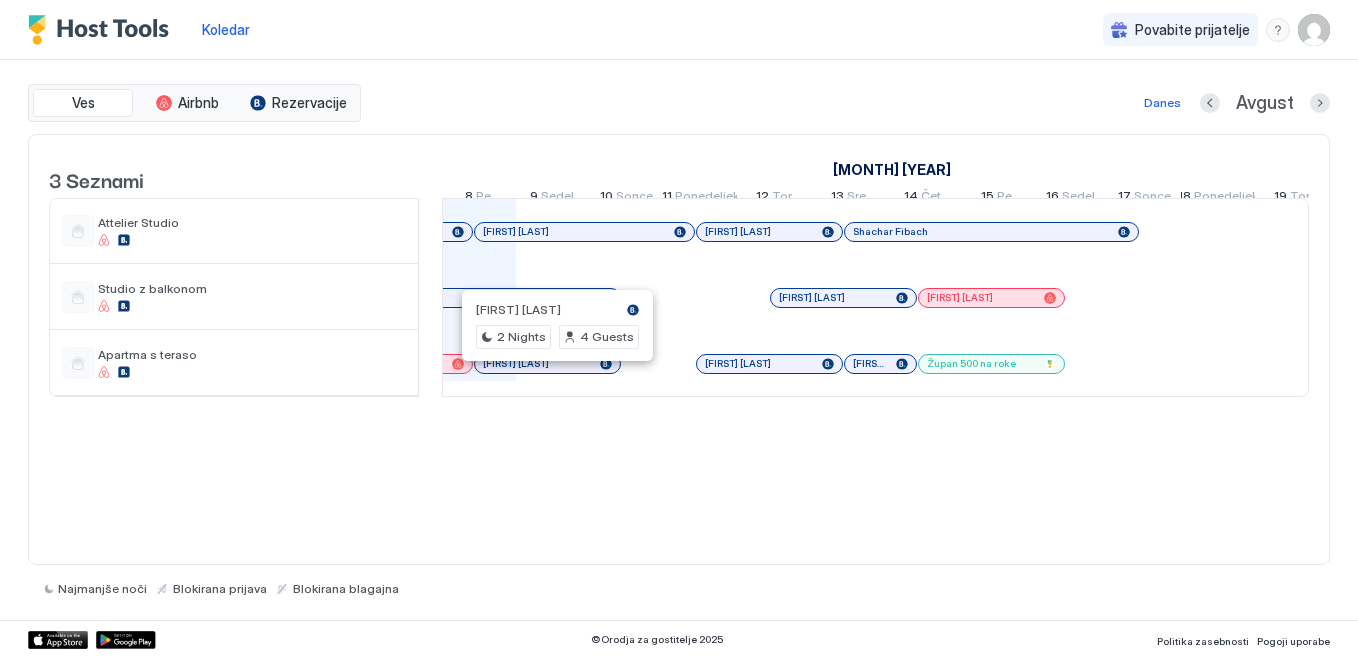 click at bounding box center [547, 364] 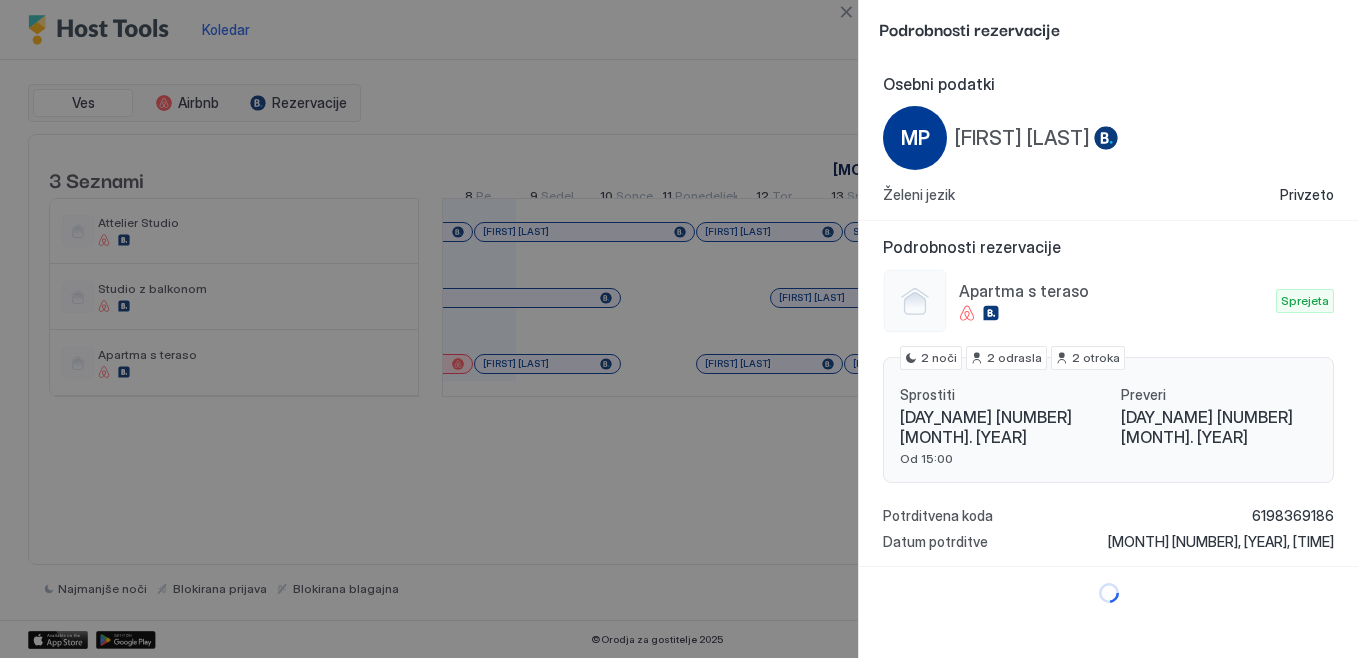 click at bounding box center (679, 329) 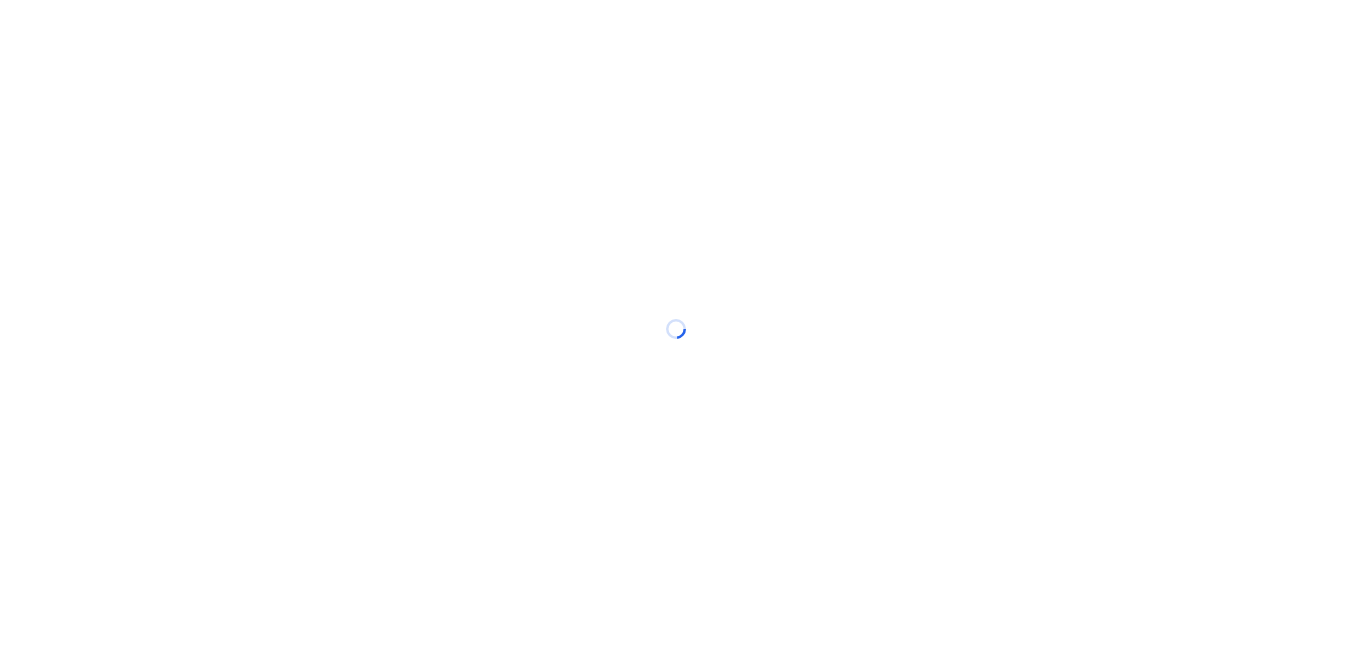 scroll, scrollTop: 0, scrollLeft: 0, axis: both 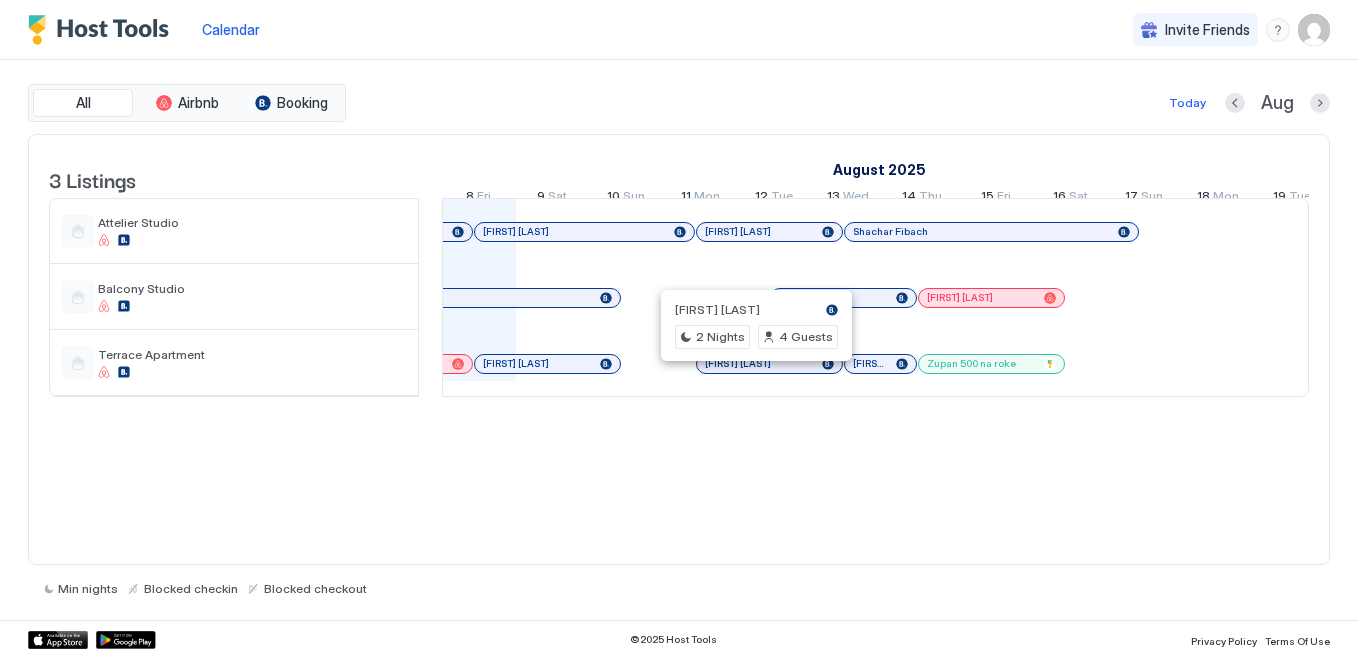 click at bounding box center (751, 364) 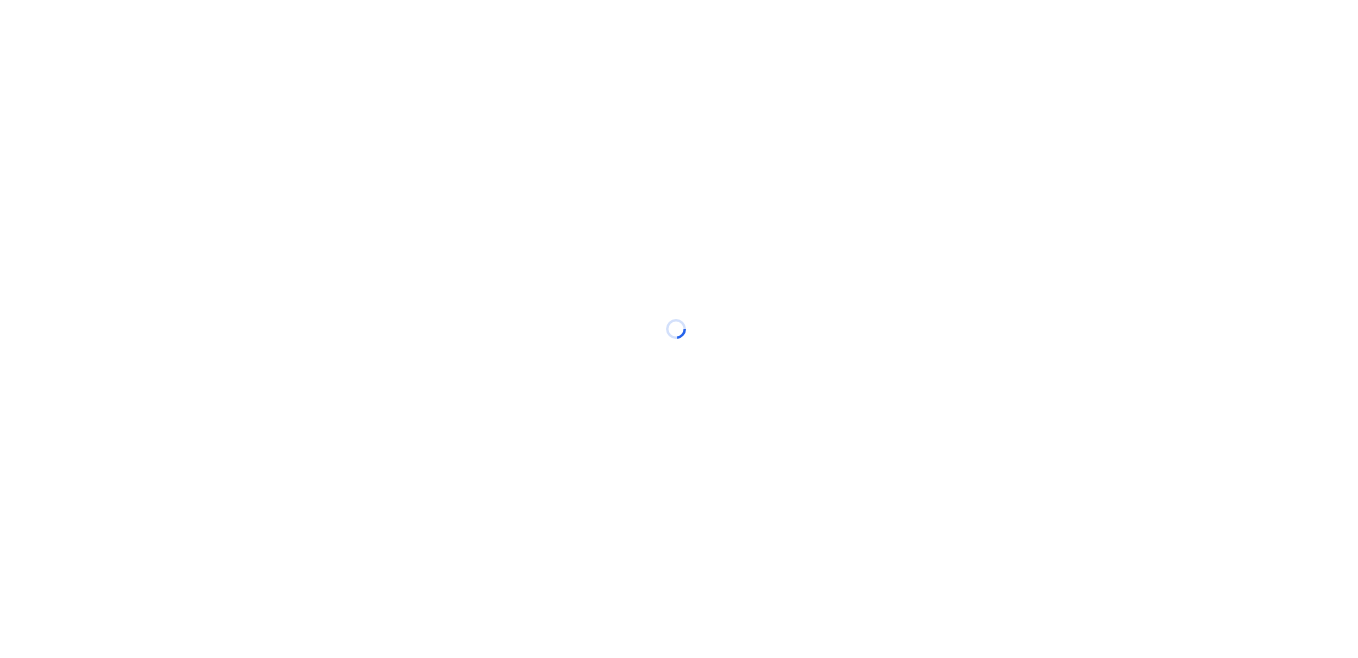 scroll, scrollTop: 0, scrollLeft: 0, axis: both 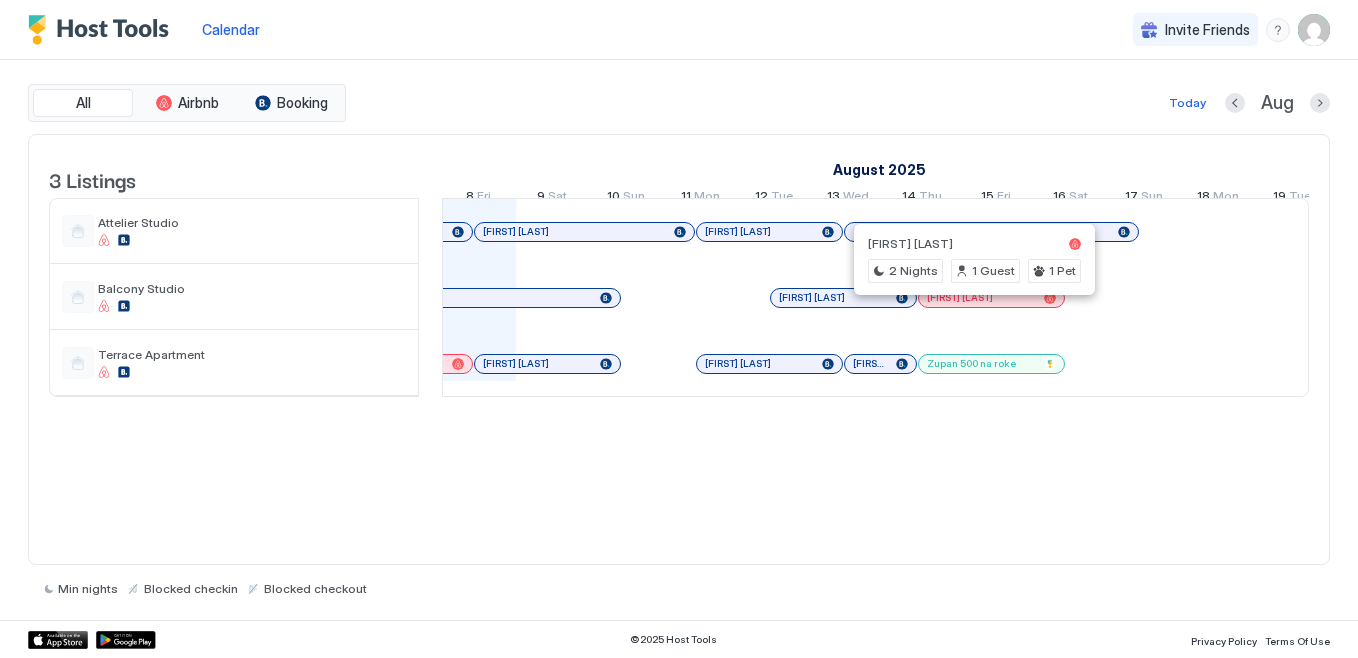 click at bounding box center (969, 298) 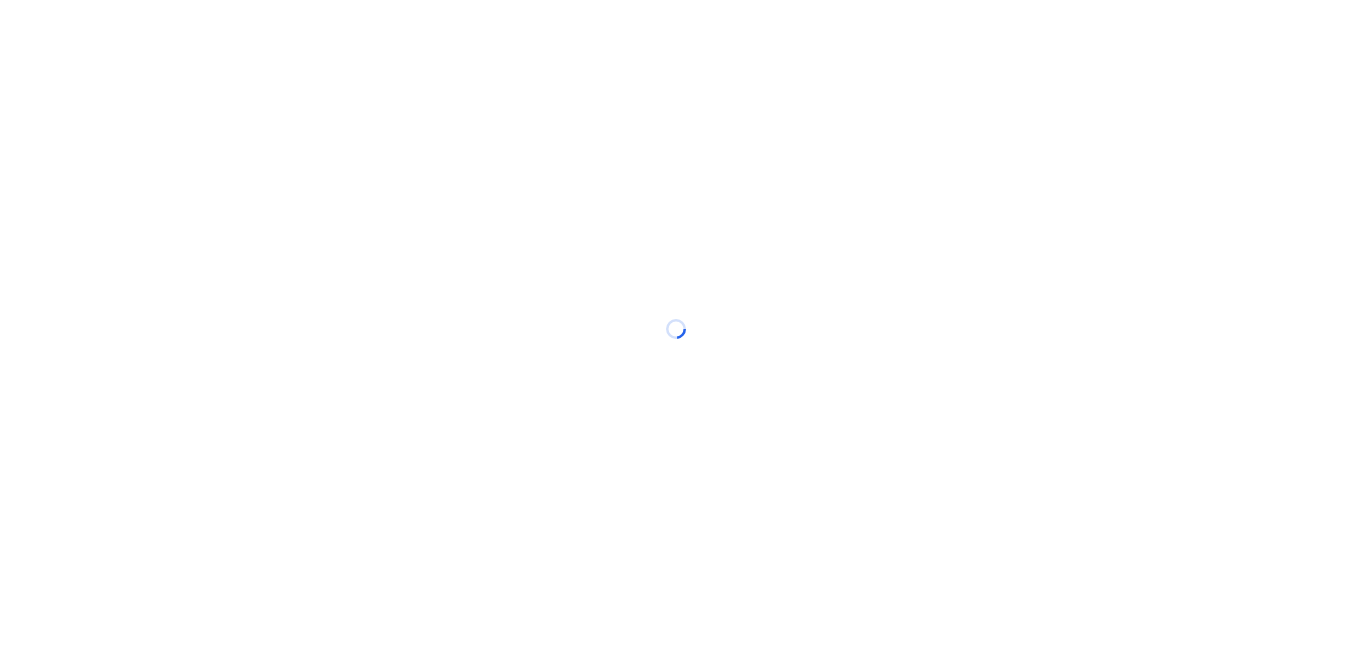 scroll, scrollTop: 0, scrollLeft: 0, axis: both 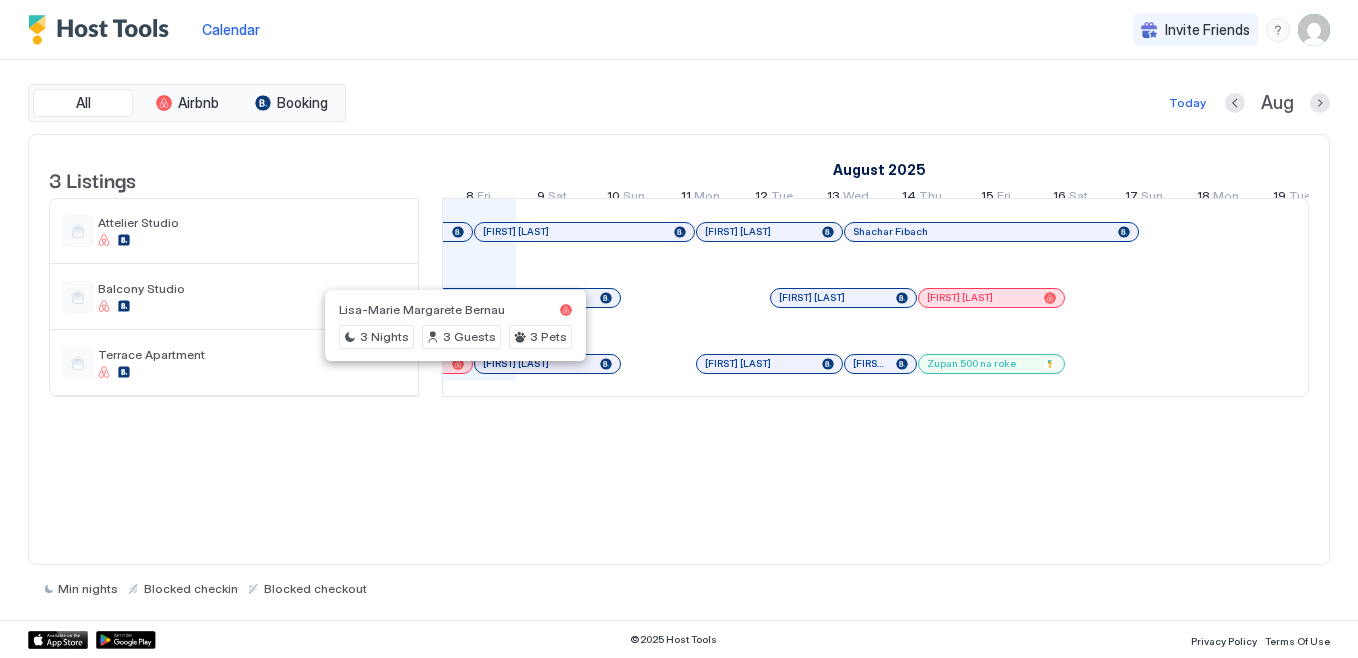 click at bounding box center (451, 364) 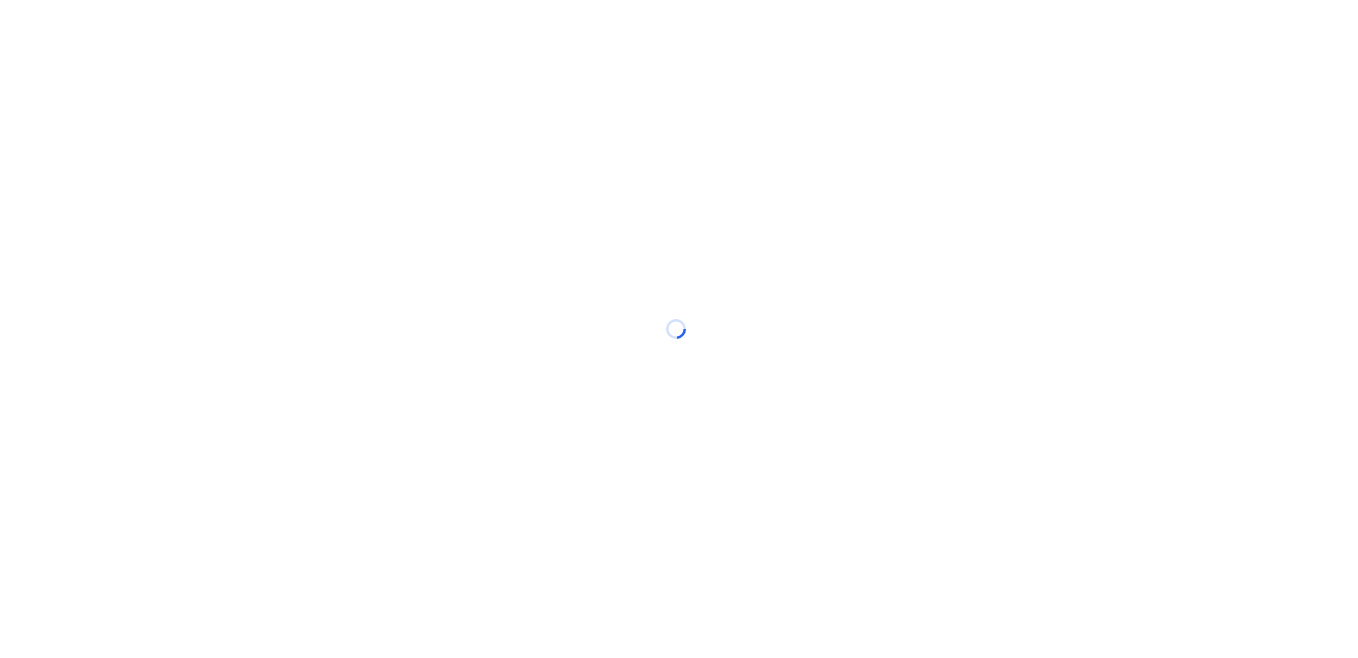 scroll, scrollTop: 0, scrollLeft: 0, axis: both 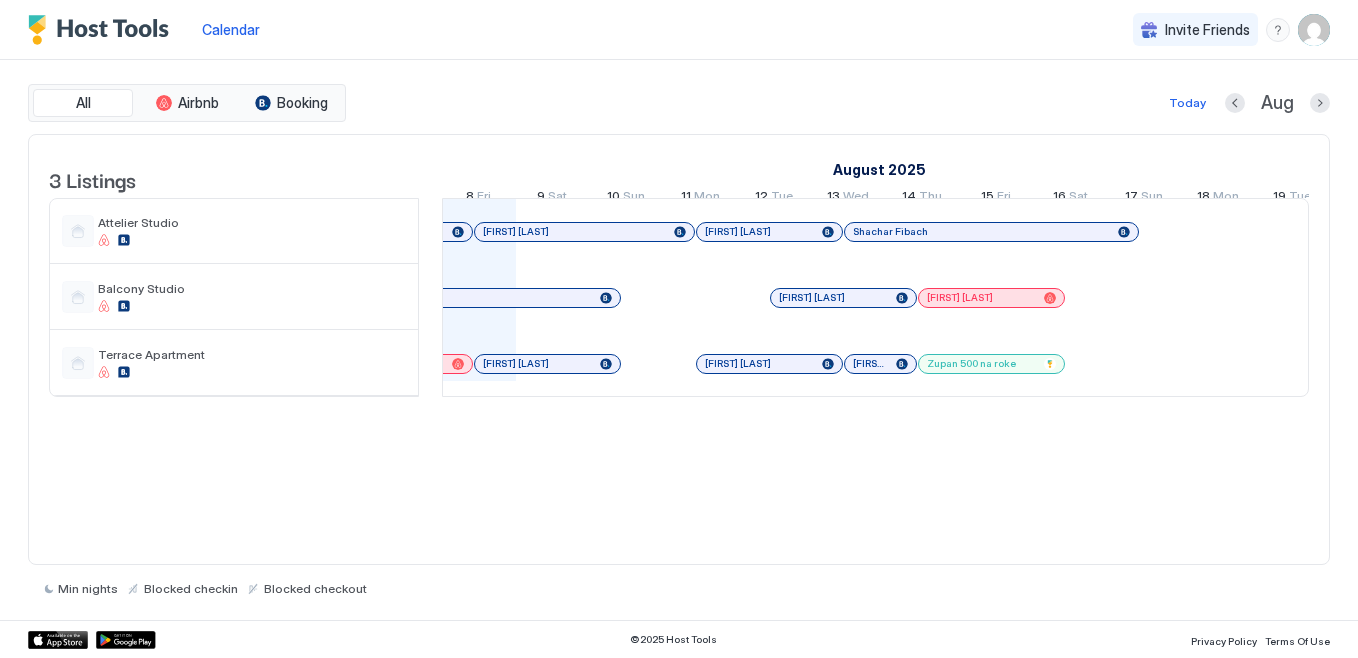click at bounding box center [1314, 30] 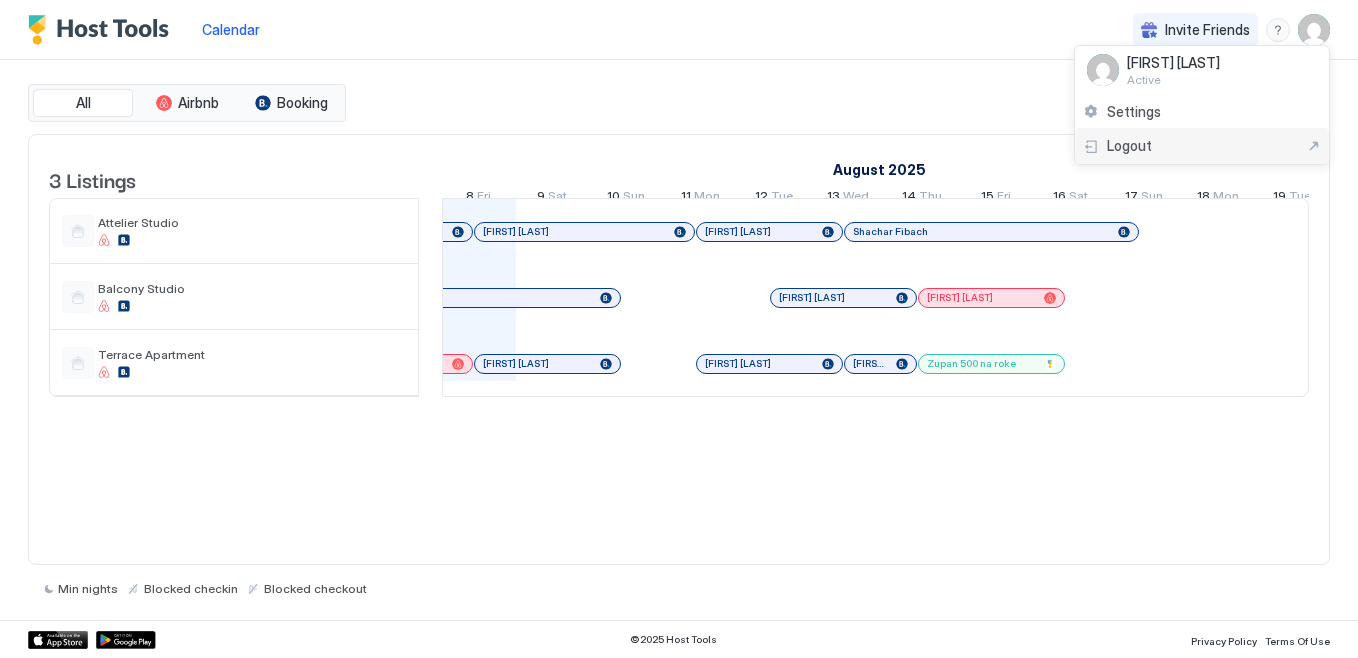 click on "Logout" at bounding box center [1202, 146] 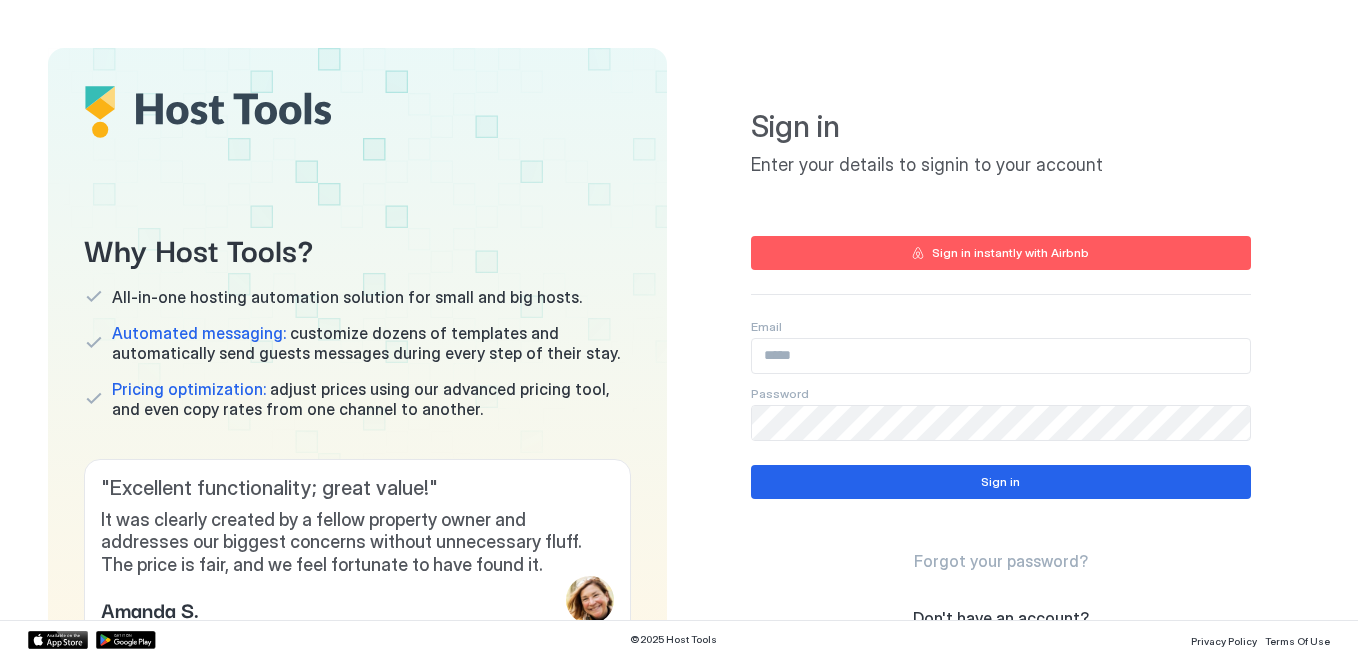 scroll, scrollTop: 0, scrollLeft: 0, axis: both 